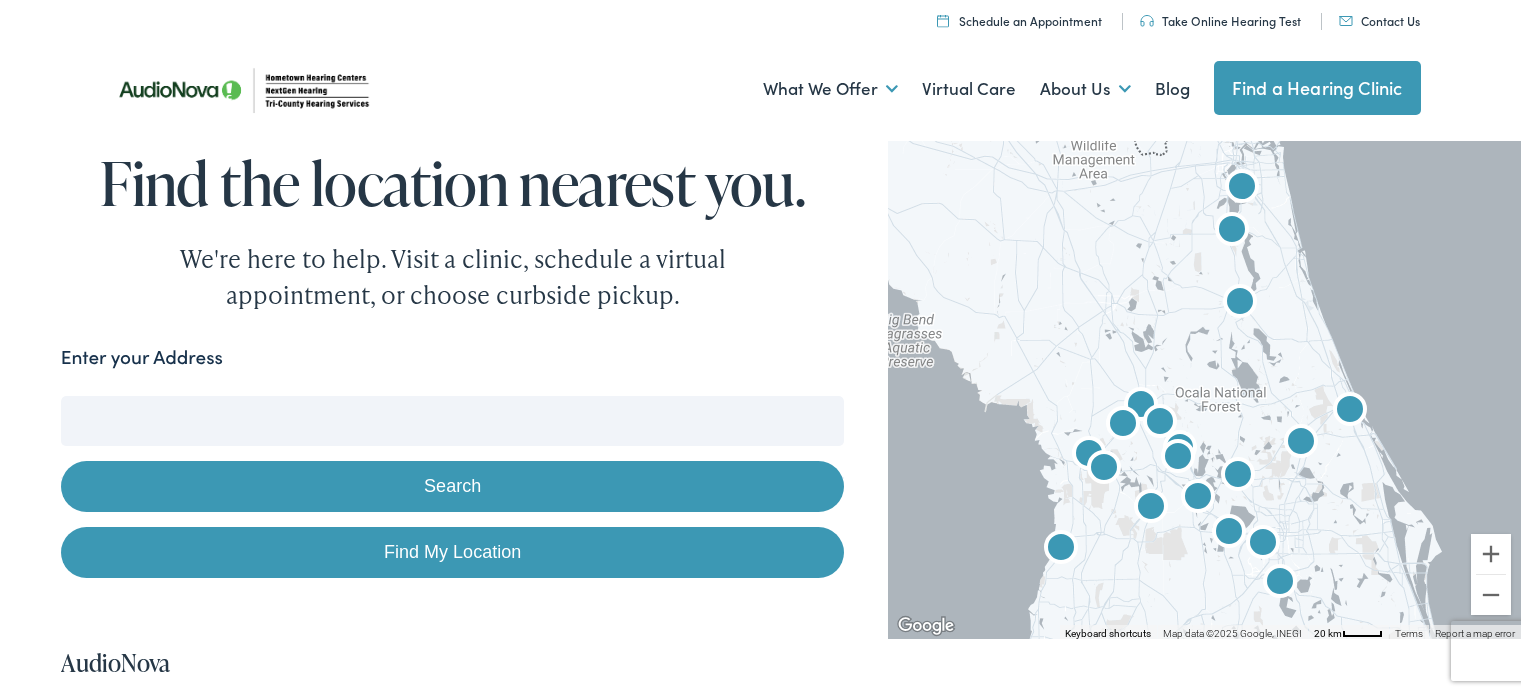 scroll, scrollTop: 0, scrollLeft: 0, axis: both 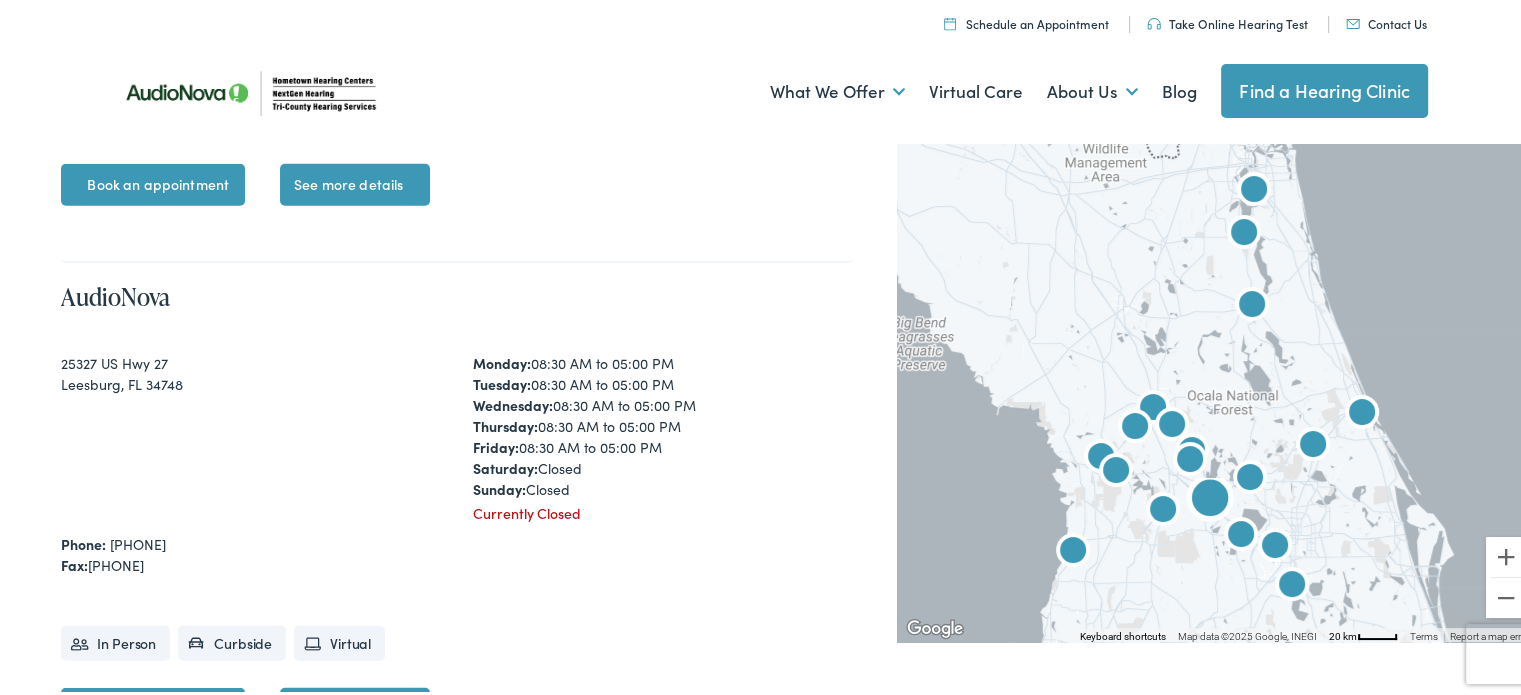 drag, startPoint x: 226, startPoint y: 535, endPoint x: 108, endPoint y: 528, distance: 118.20744 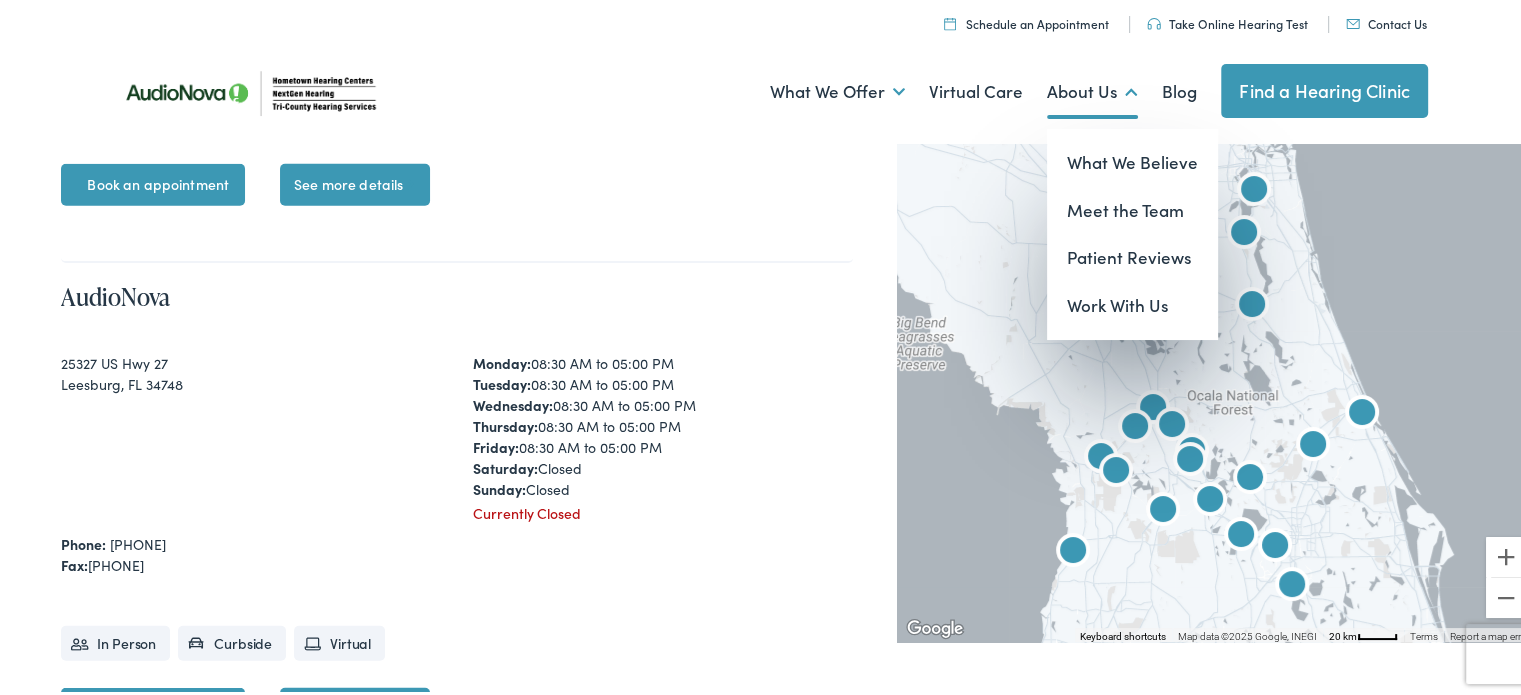 click on "About Us" at bounding box center (1092, 89) 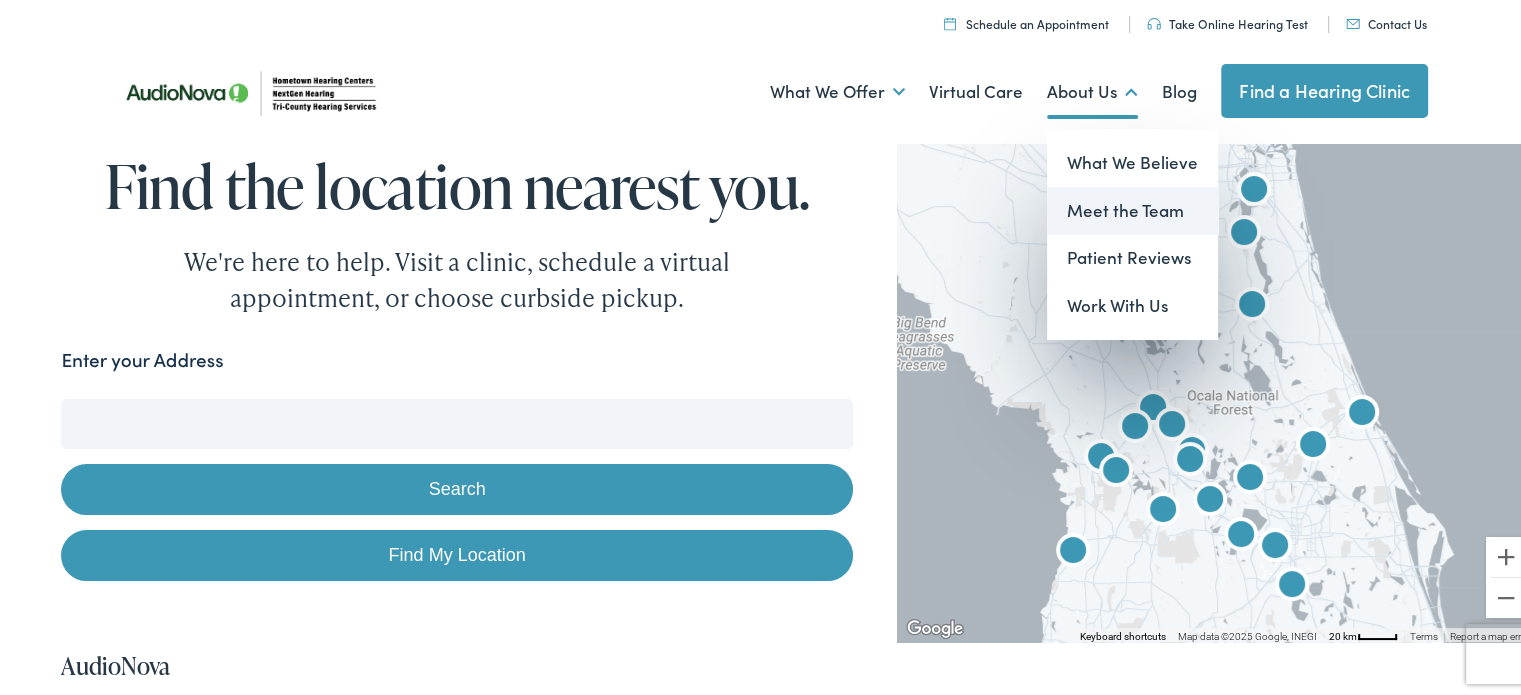 click on "Meet the Team" at bounding box center [1132, 208] 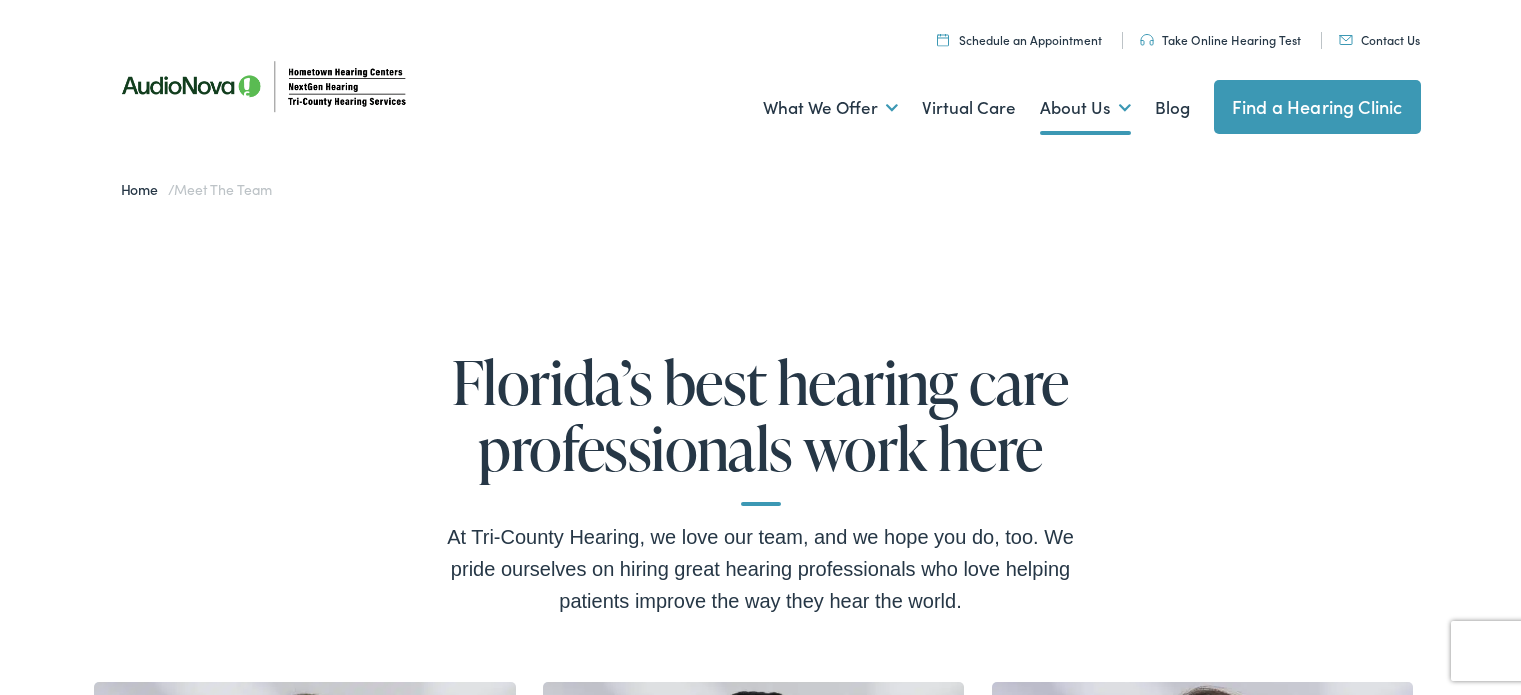 scroll, scrollTop: 0, scrollLeft: 0, axis: both 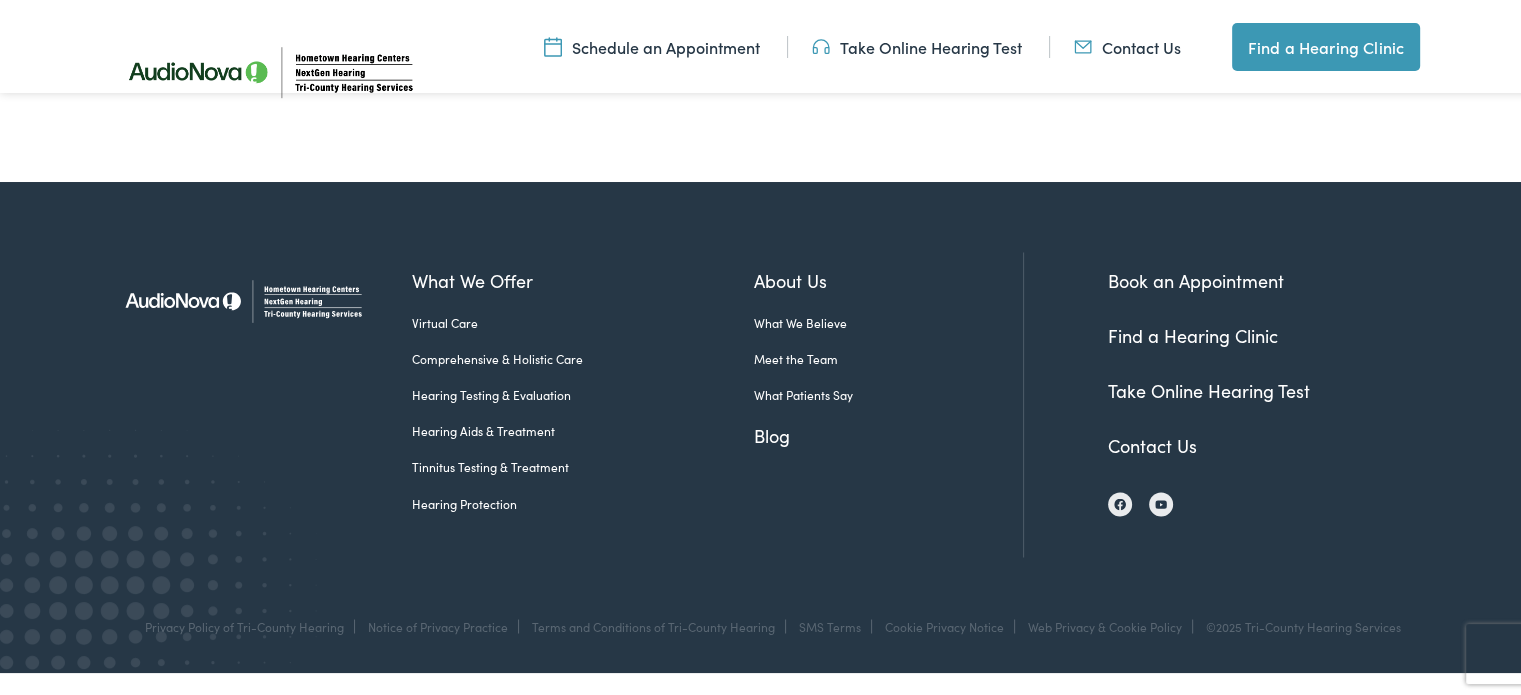 click on "Contact Us" at bounding box center (1152, 442) 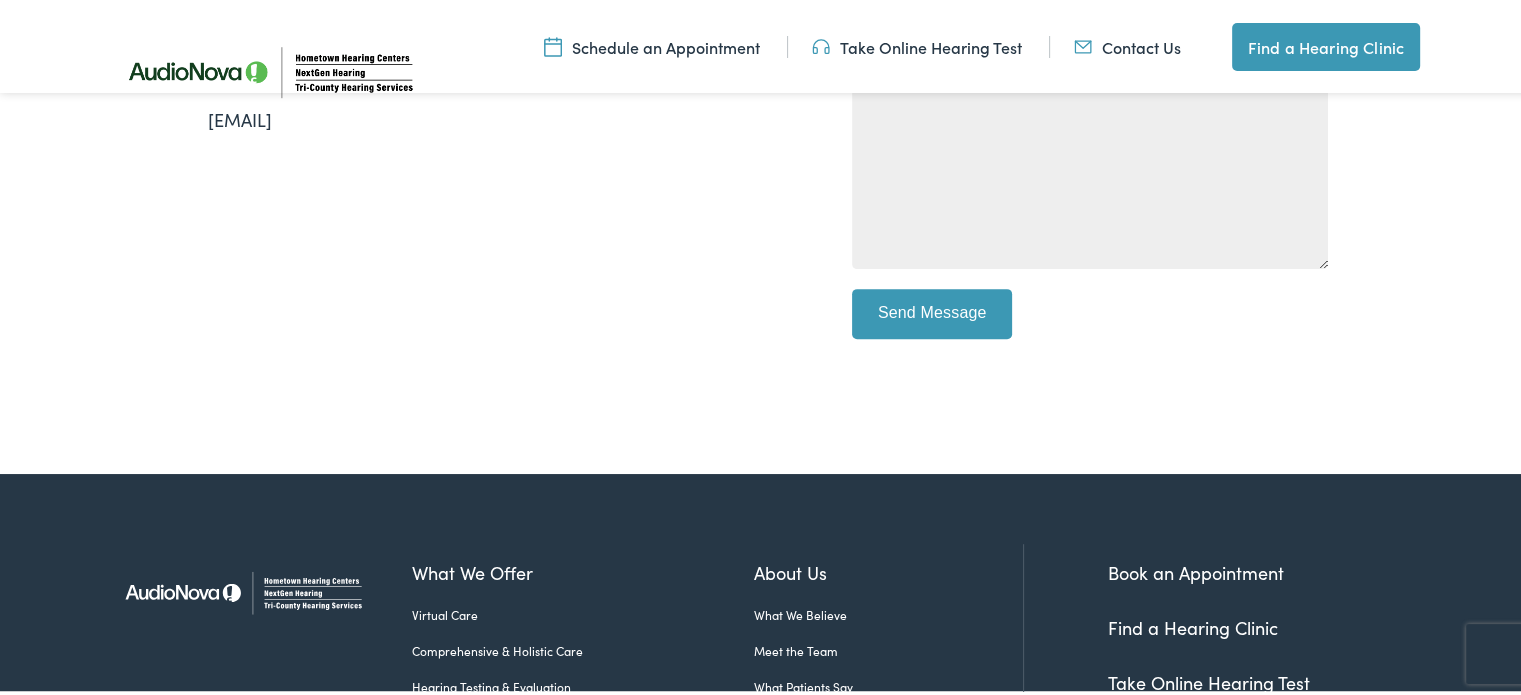 scroll, scrollTop: 794, scrollLeft: 0, axis: vertical 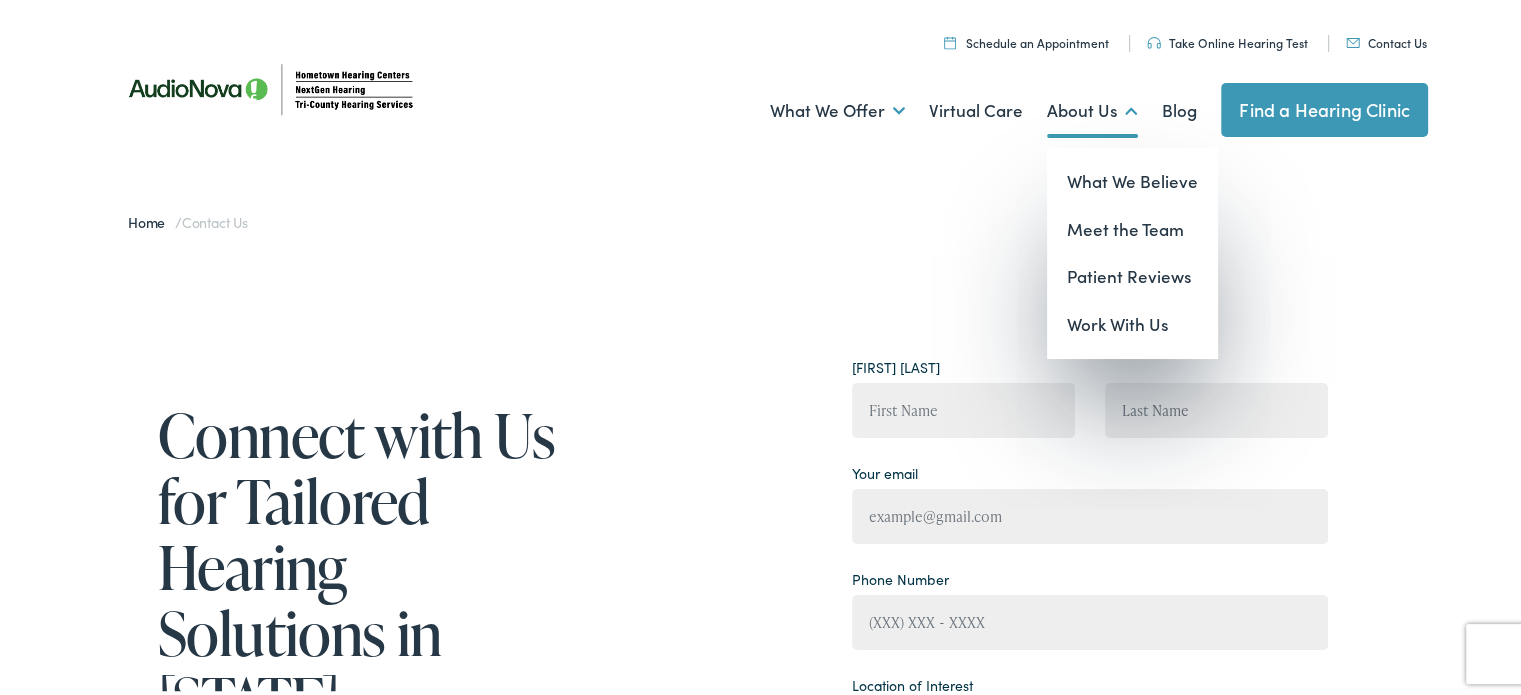 click on "About Us" at bounding box center [1092, 108] 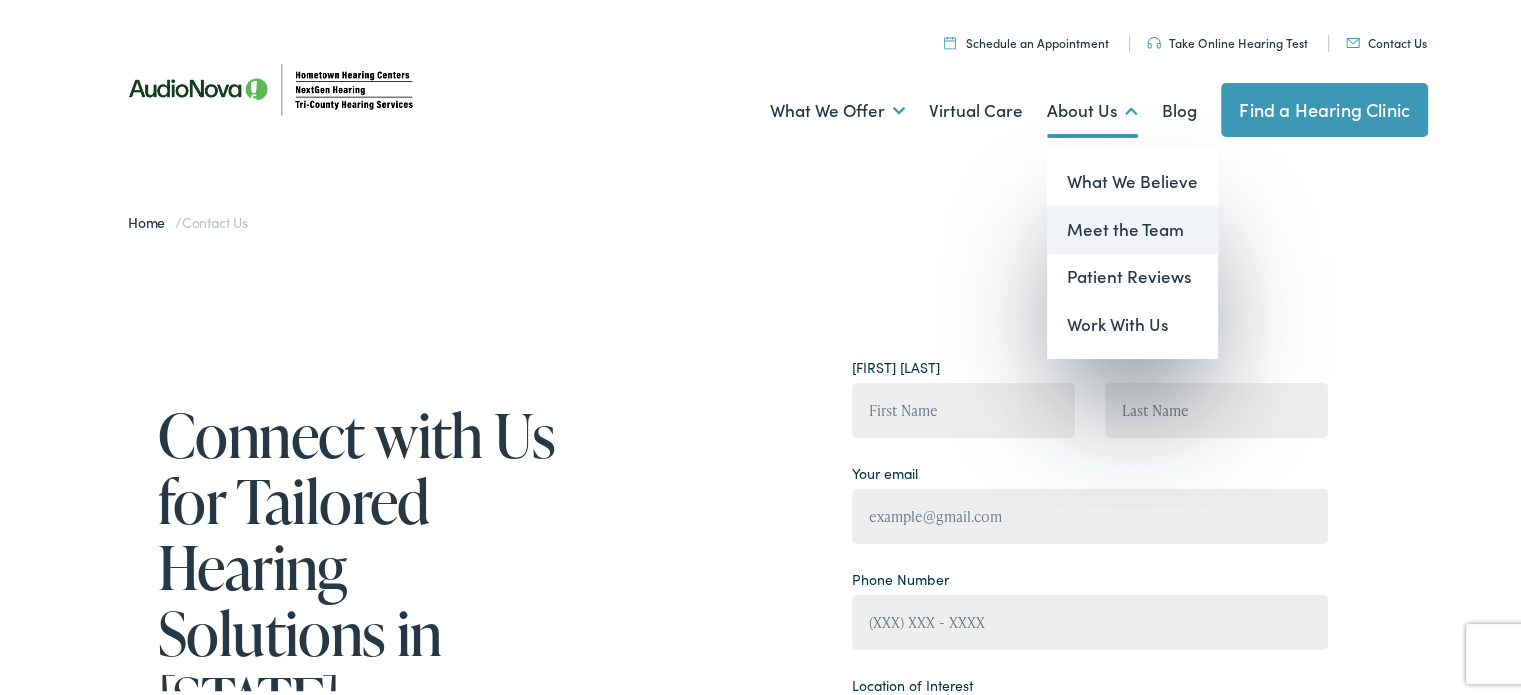 click on "Meet the Team" at bounding box center (1132, 227) 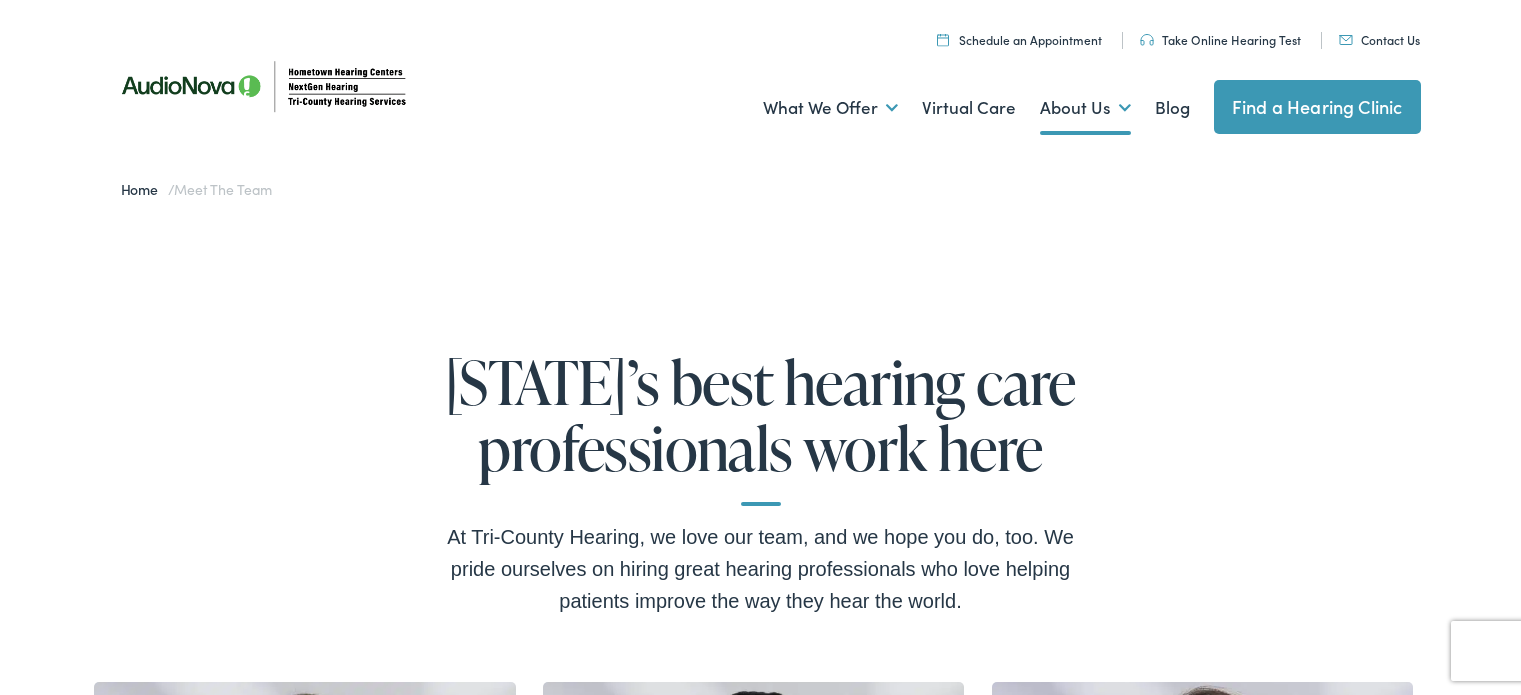 scroll, scrollTop: 0, scrollLeft: 0, axis: both 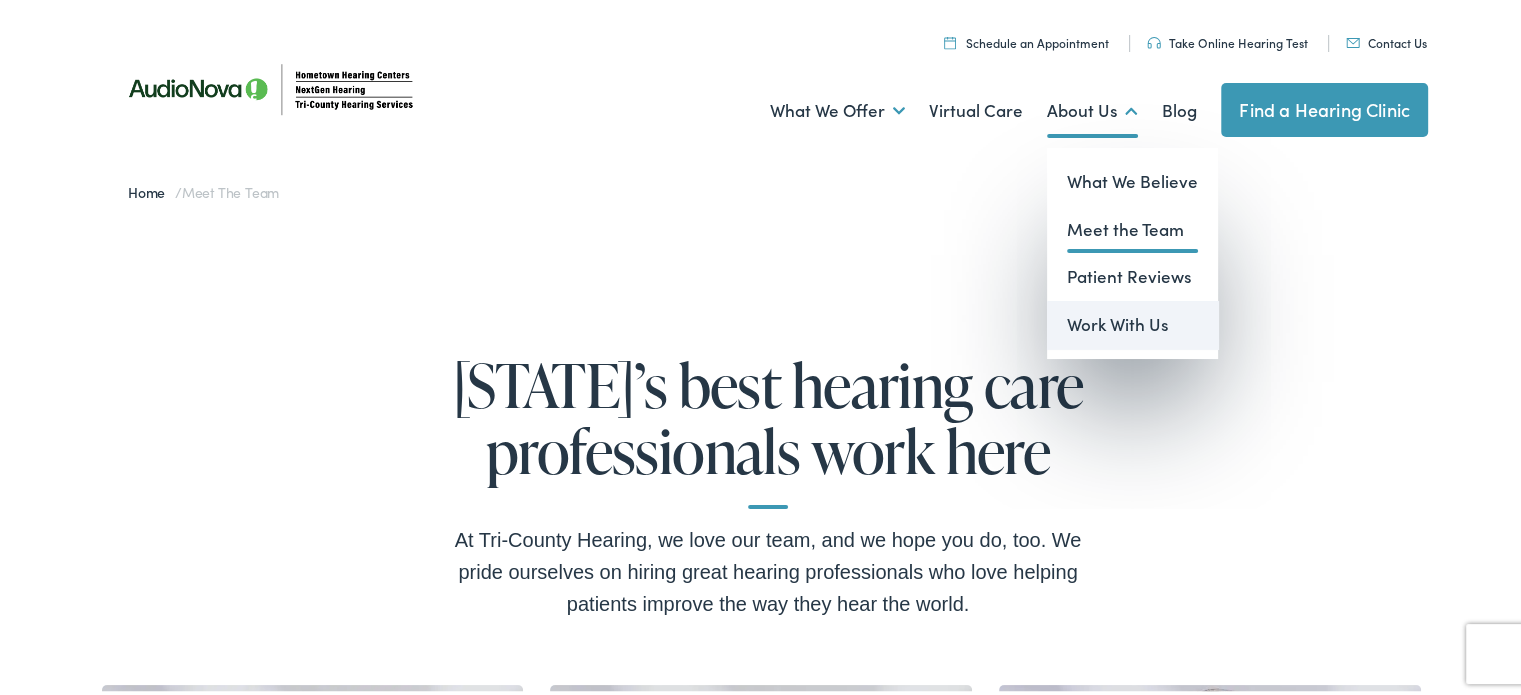 click on "Work With Us" at bounding box center [1132, 322] 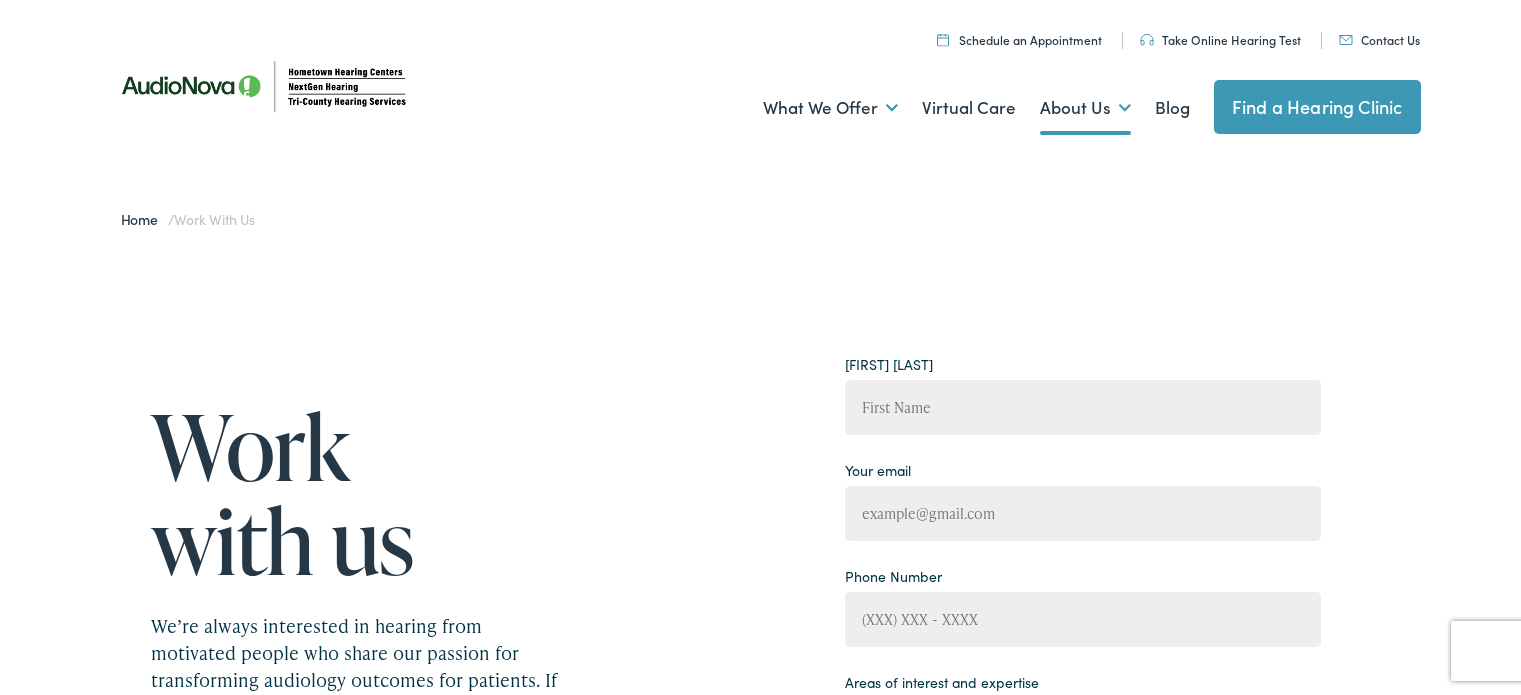 scroll, scrollTop: 0, scrollLeft: 0, axis: both 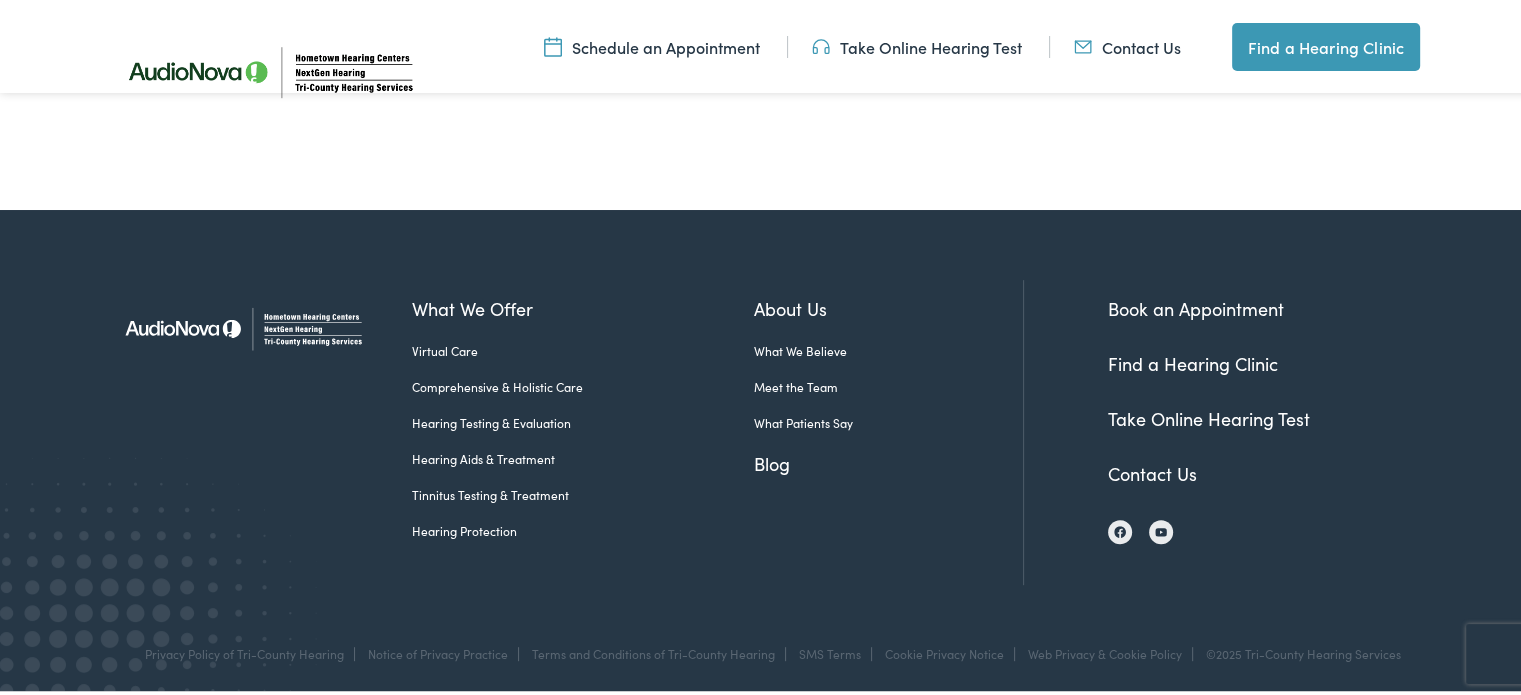 click on "Find a Hearing Clinic" at bounding box center (1193, 360) 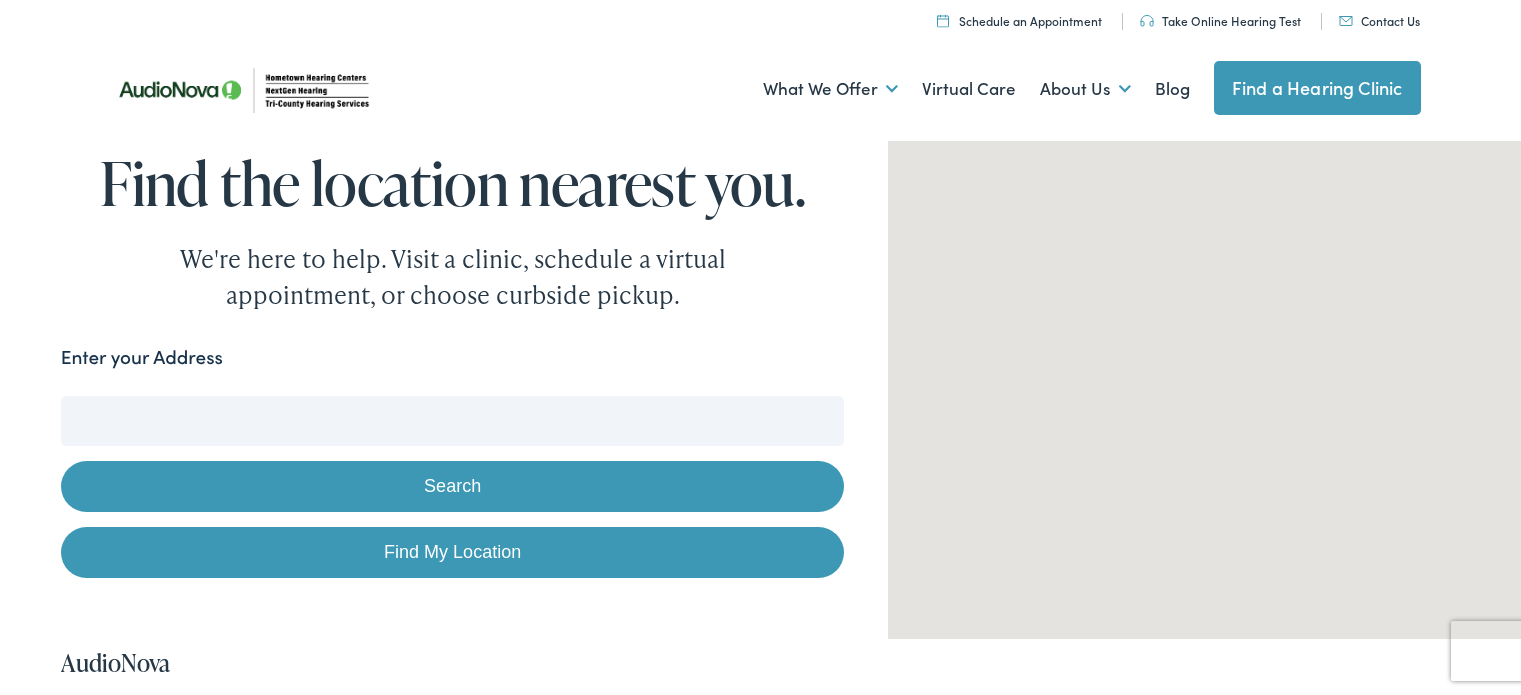 scroll, scrollTop: 0, scrollLeft: 0, axis: both 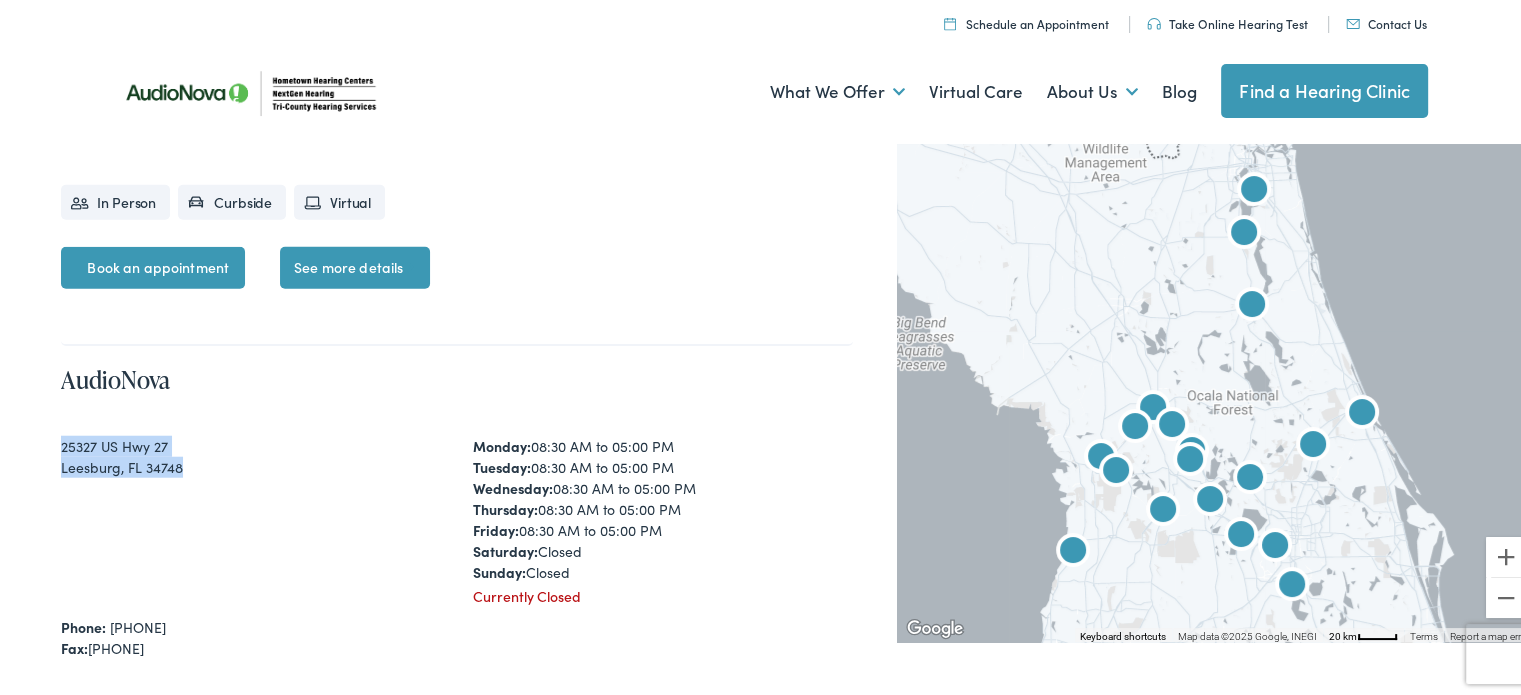 drag, startPoint x: 196, startPoint y: 464, endPoint x: 59, endPoint y: 434, distance: 140.24622 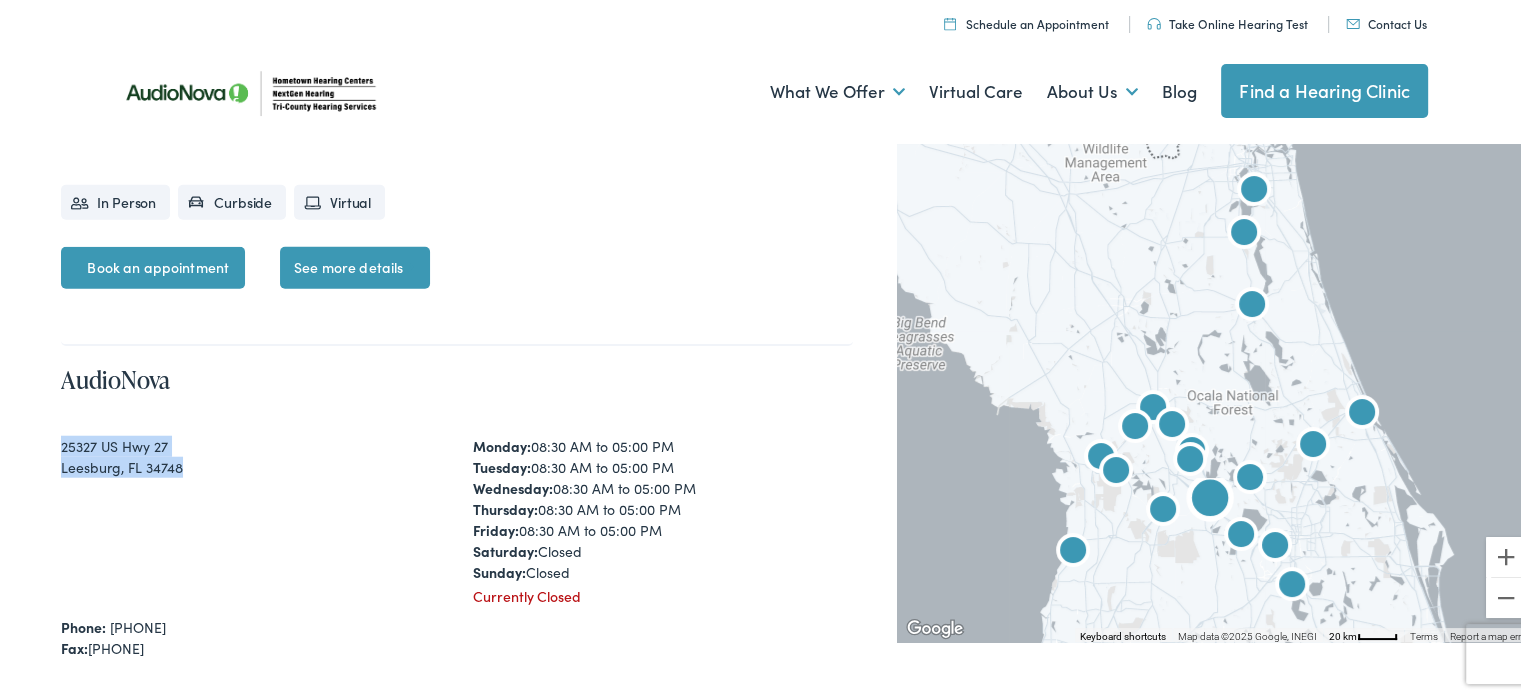 click on "Leesburg, FL 34748" at bounding box center [251, 464] 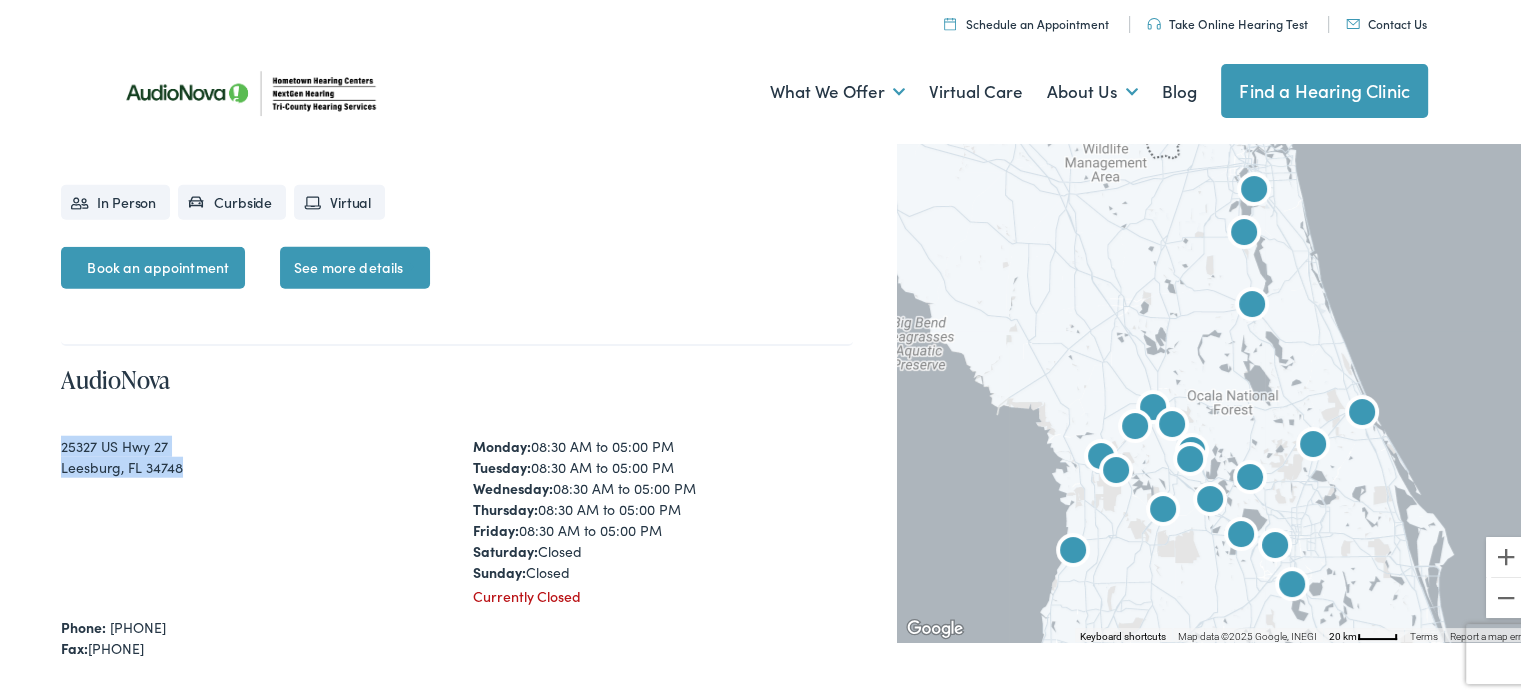 copy on "25327 US Hwy 27 Leesburg, FL 34748" 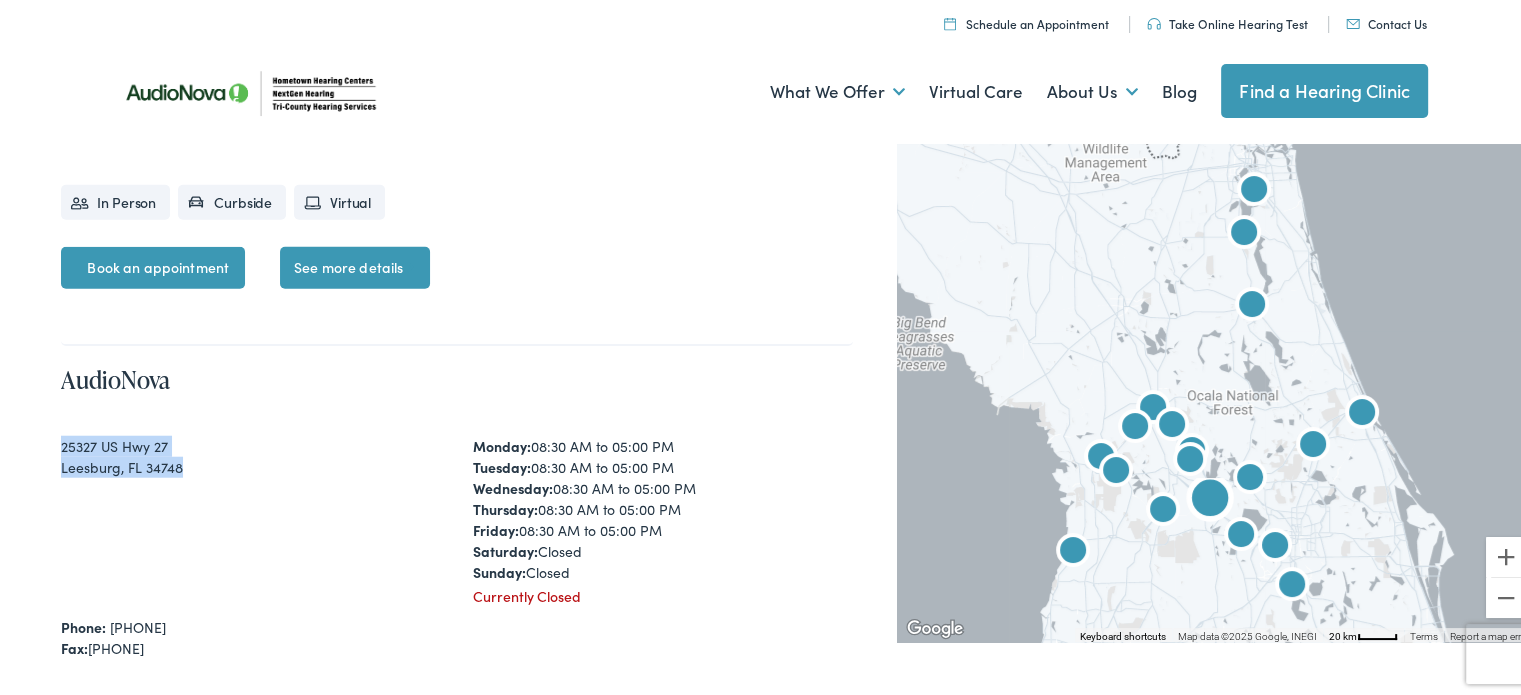 click on "25327 US Hwy 27" at bounding box center (251, 443) 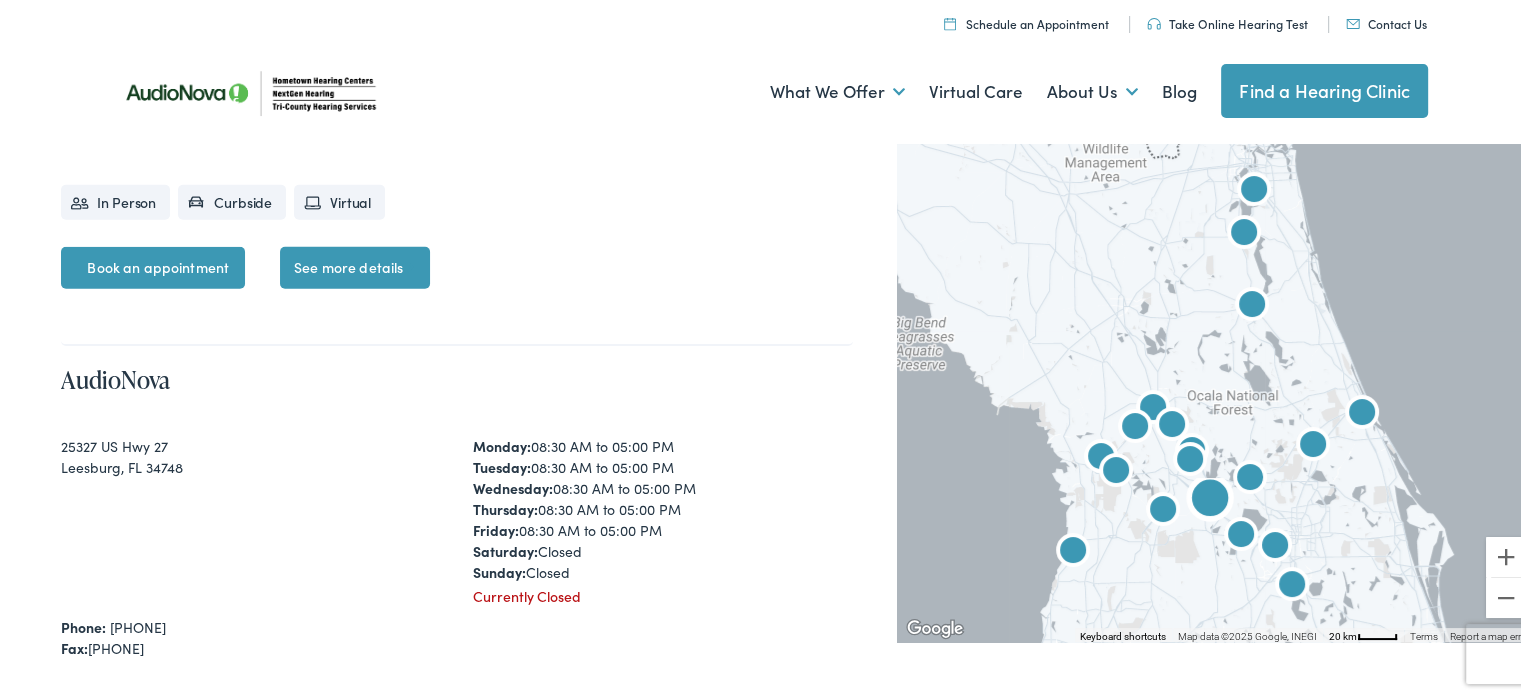 click on "Leesburg, FL 34748" at bounding box center [251, 464] 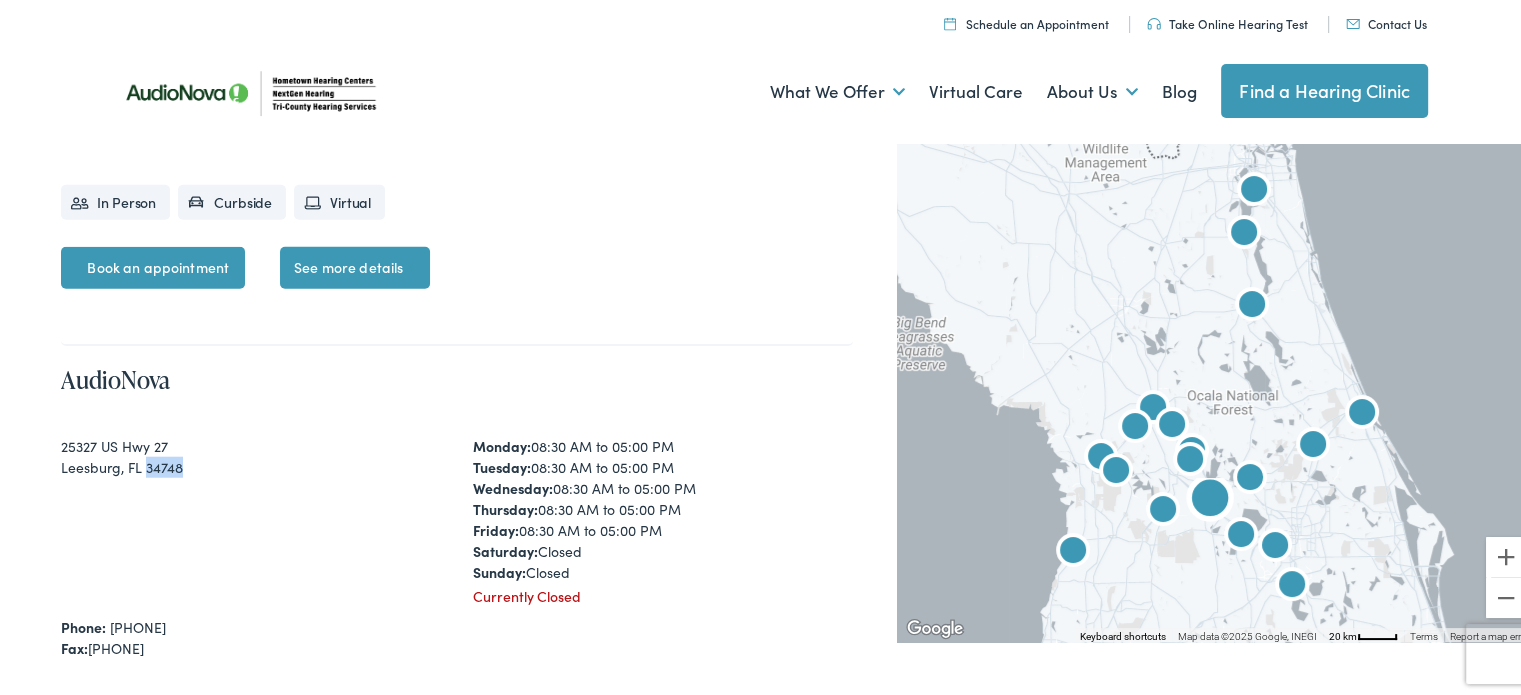 click on "Leesburg, FL 34748" at bounding box center (251, 464) 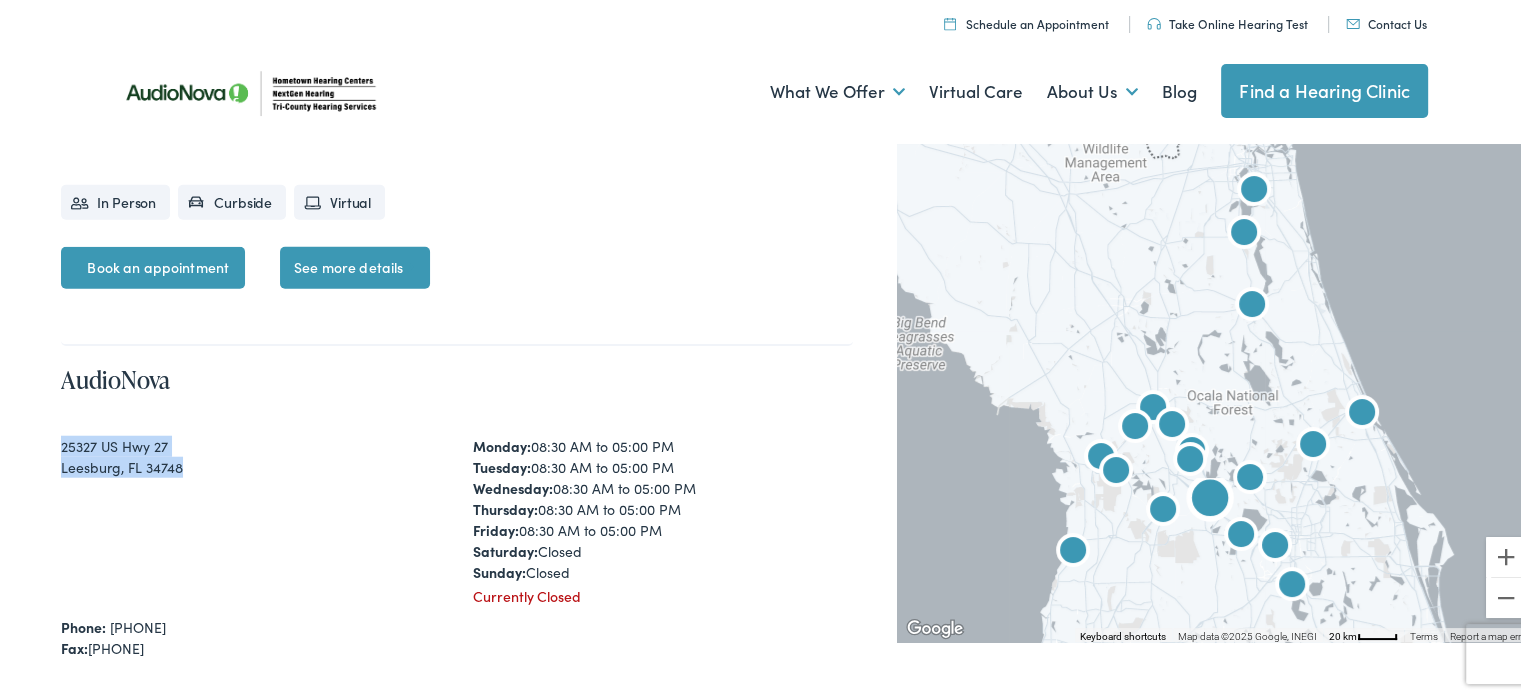 drag, startPoint x: 187, startPoint y: 462, endPoint x: 65, endPoint y: 428, distance: 126.649124 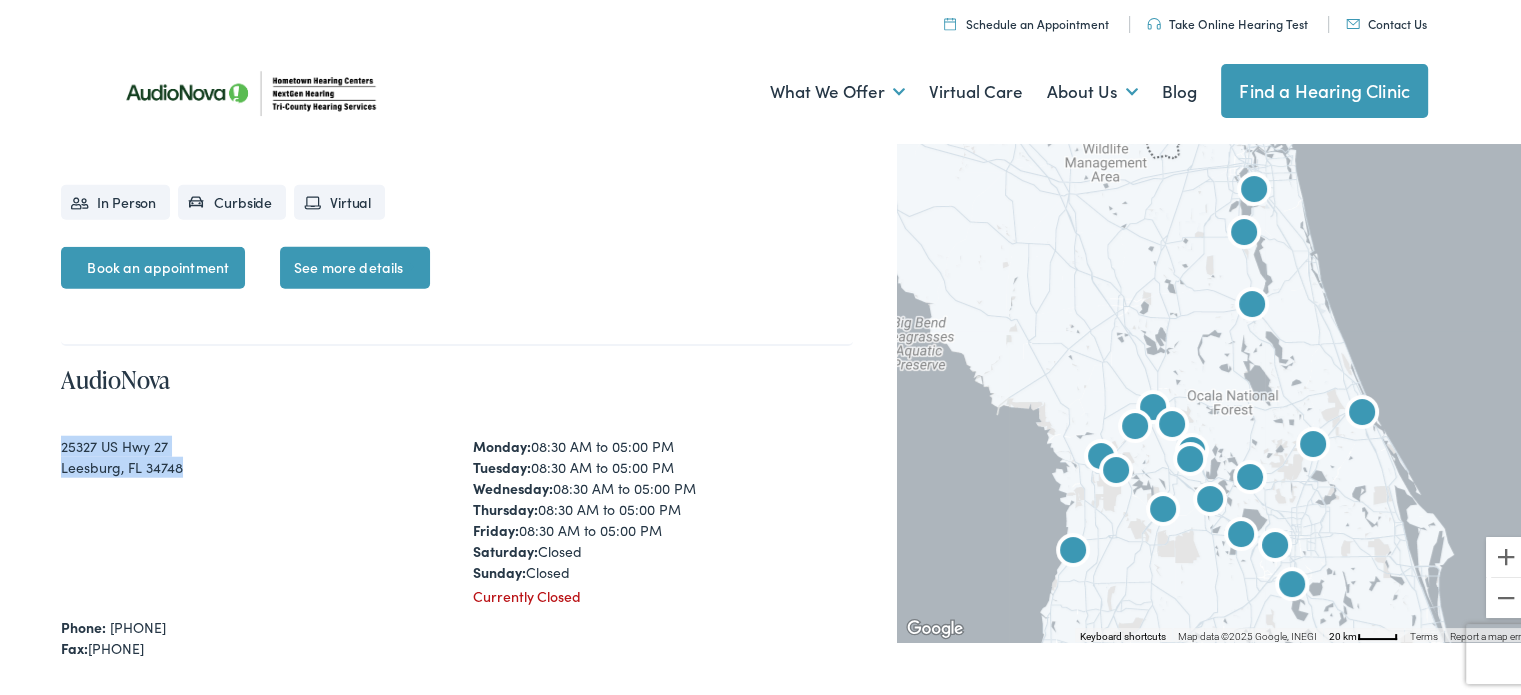 click at bounding box center [253, 90] 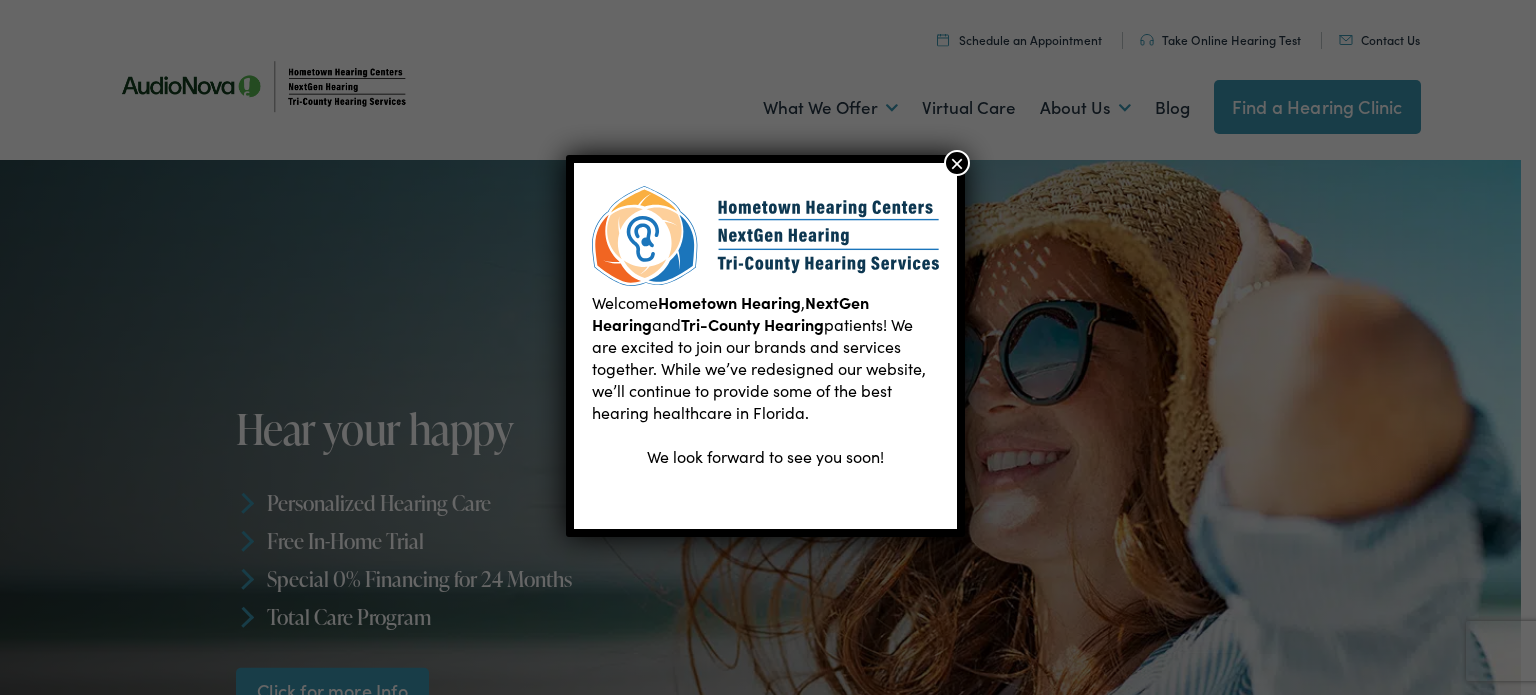scroll, scrollTop: 0, scrollLeft: 0, axis: both 